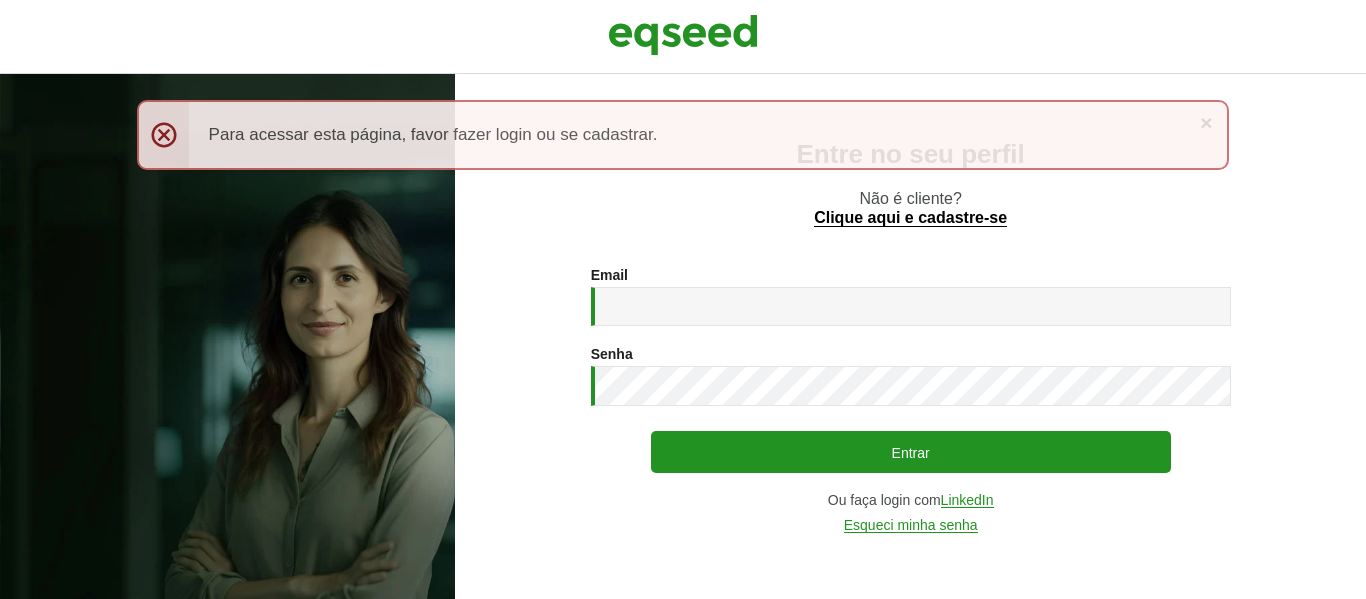 scroll, scrollTop: 0, scrollLeft: 0, axis: both 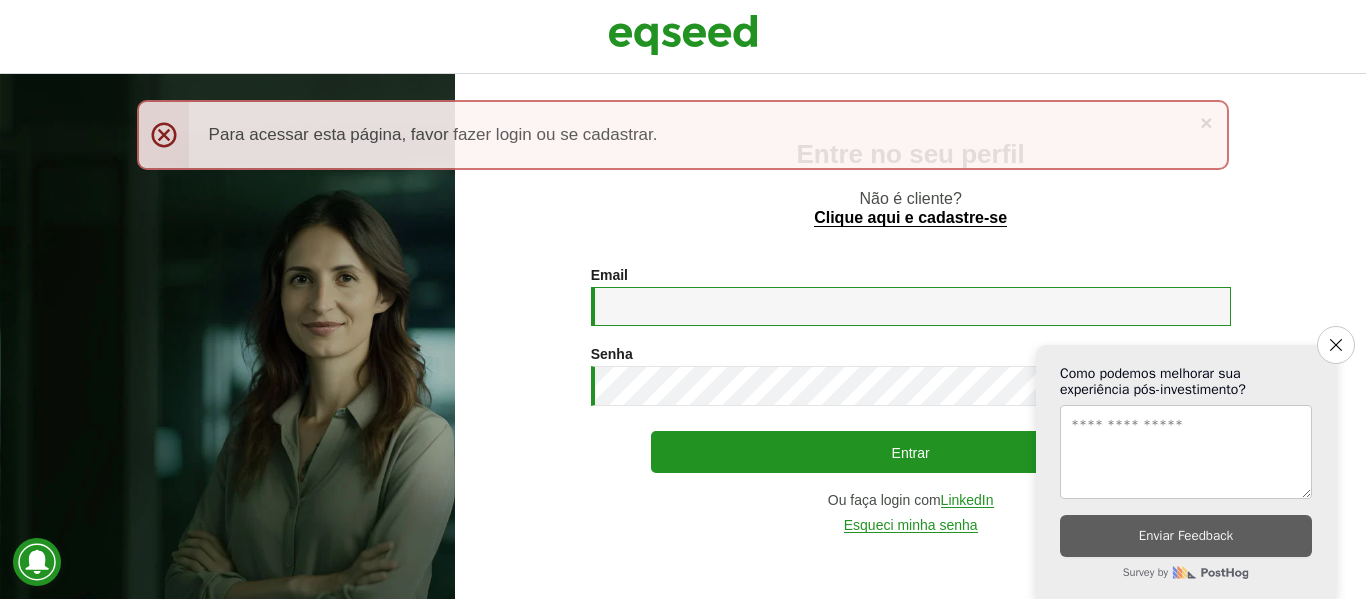 click on "Email  *" at bounding box center [911, 306] 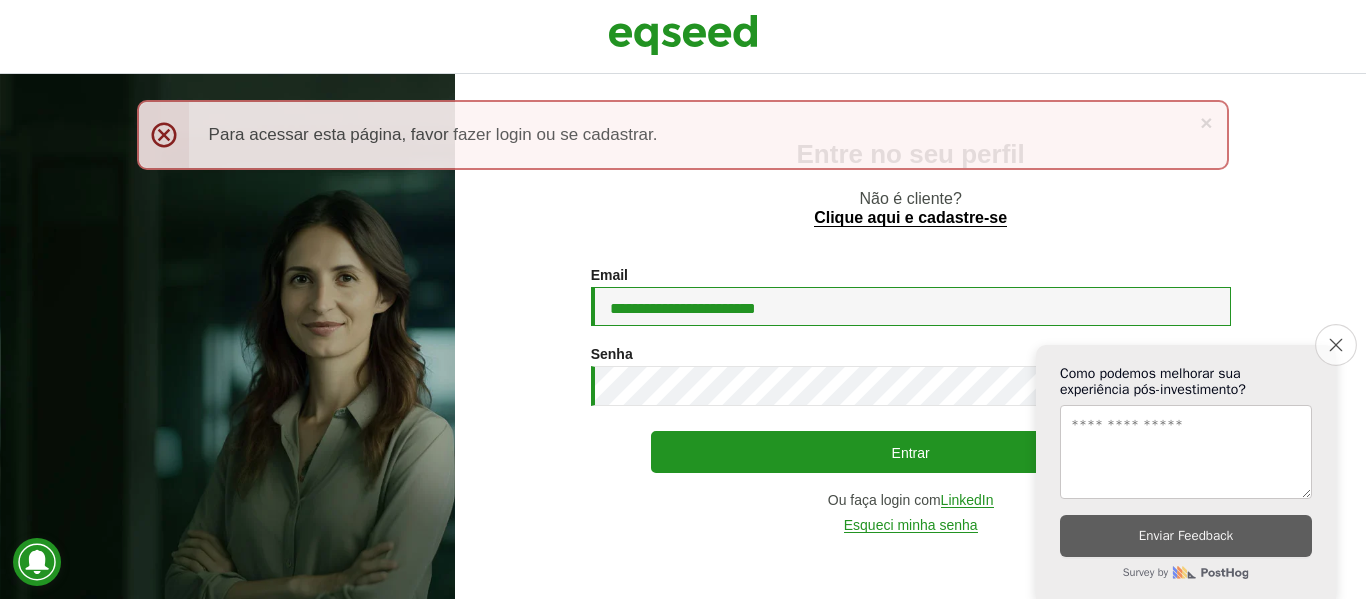type on "**********" 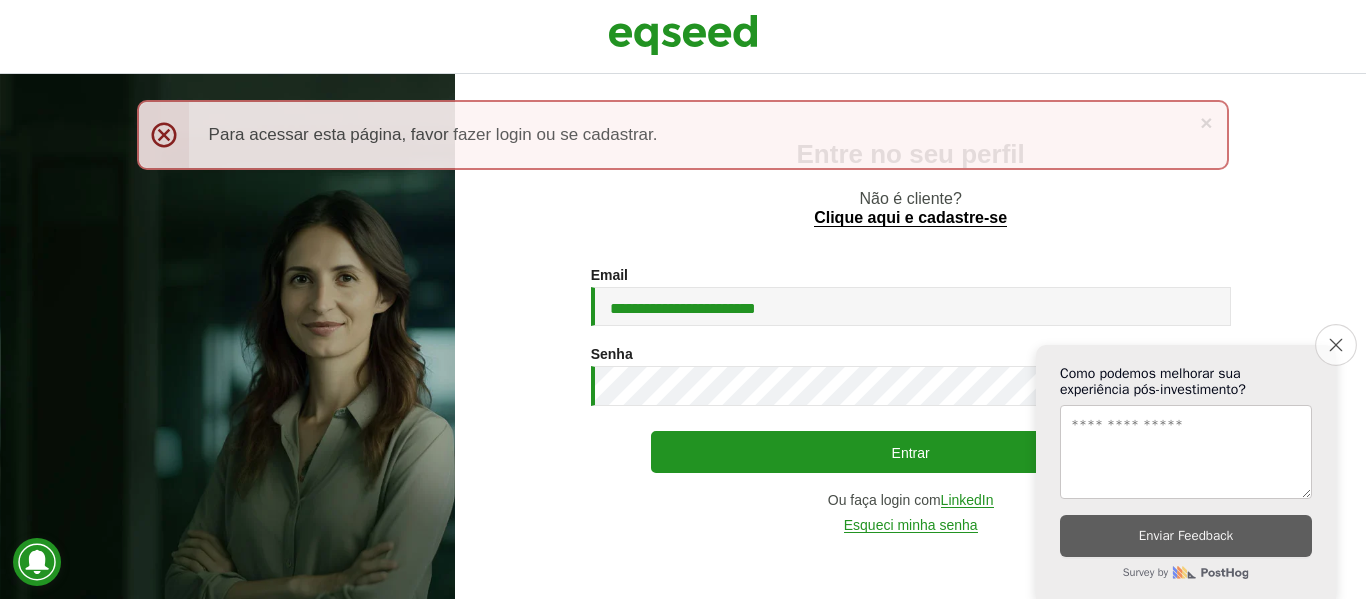 click on "Close survey" 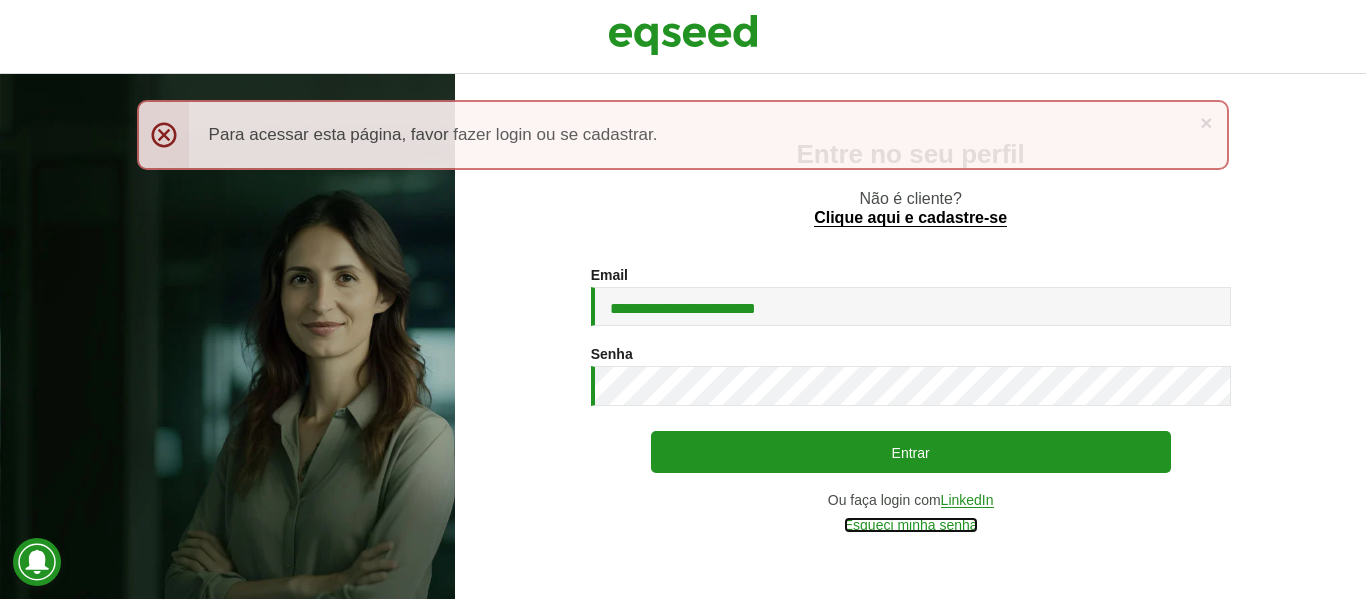 click on "Esqueci minha senha" at bounding box center (911, 525) 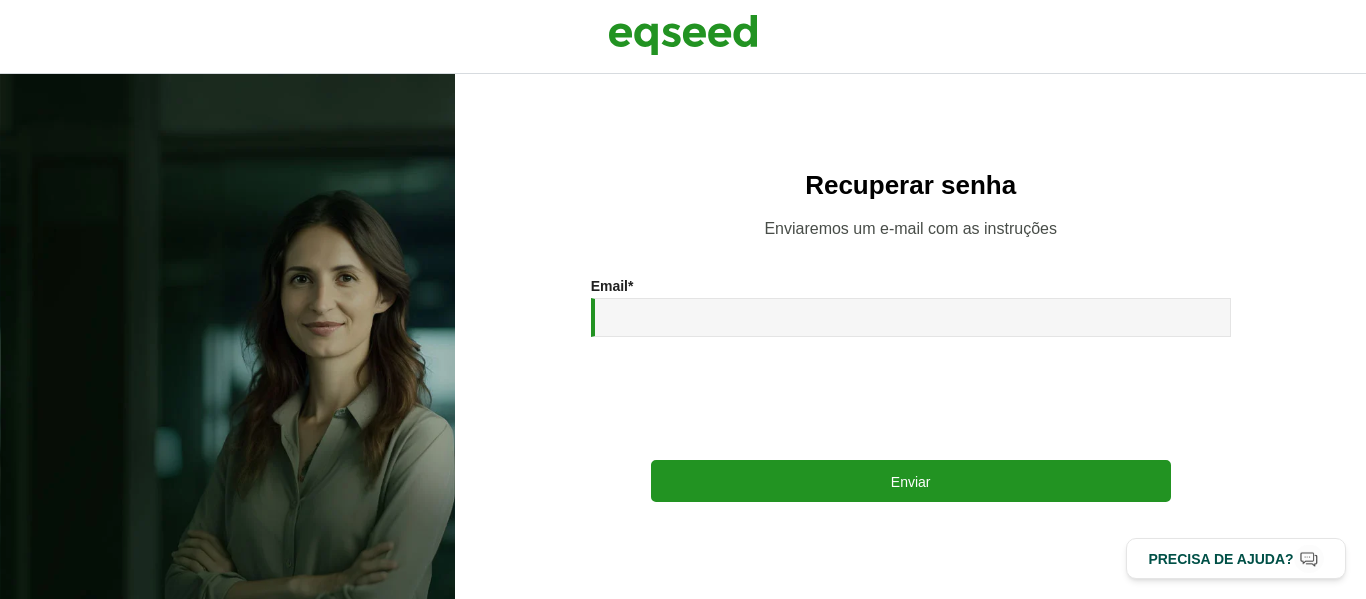 scroll, scrollTop: 0, scrollLeft: 0, axis: both 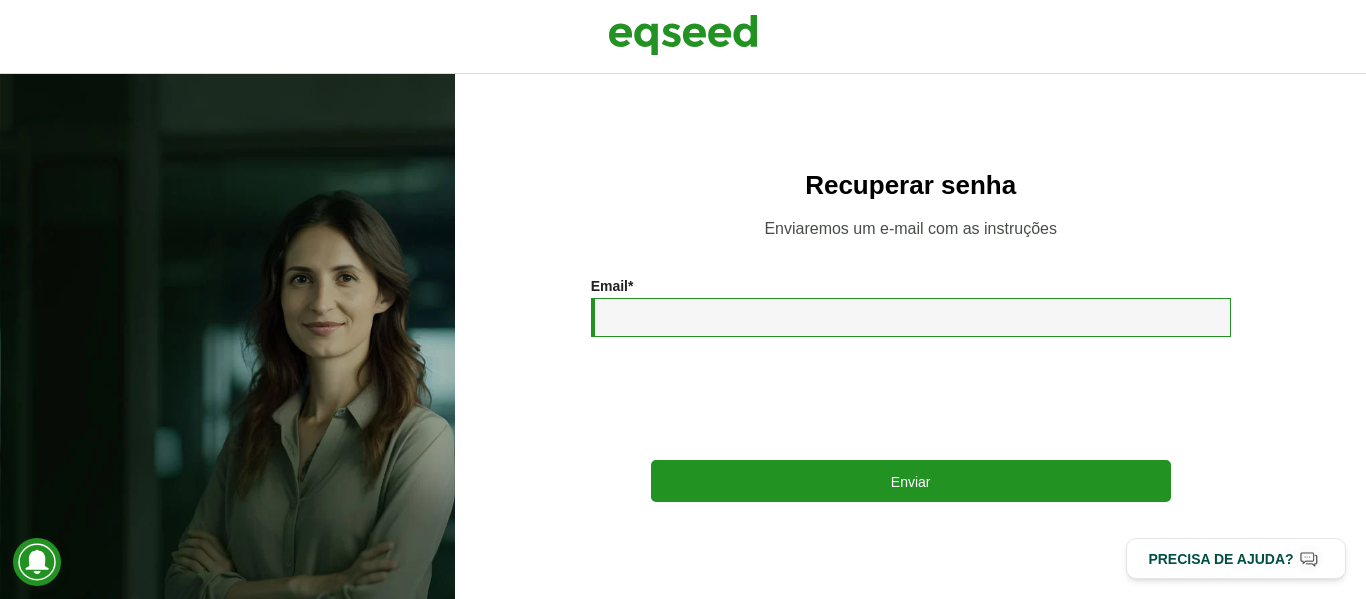 click on "Email  *" at bounding box center [911, 317] 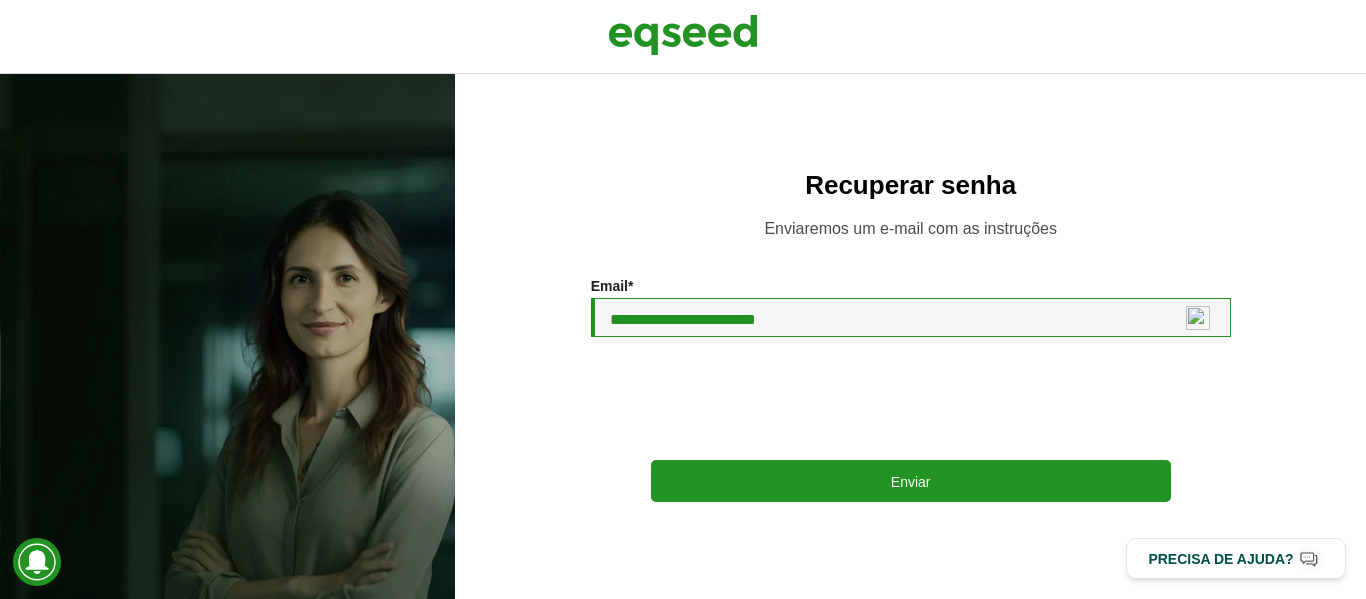 type on "**********" 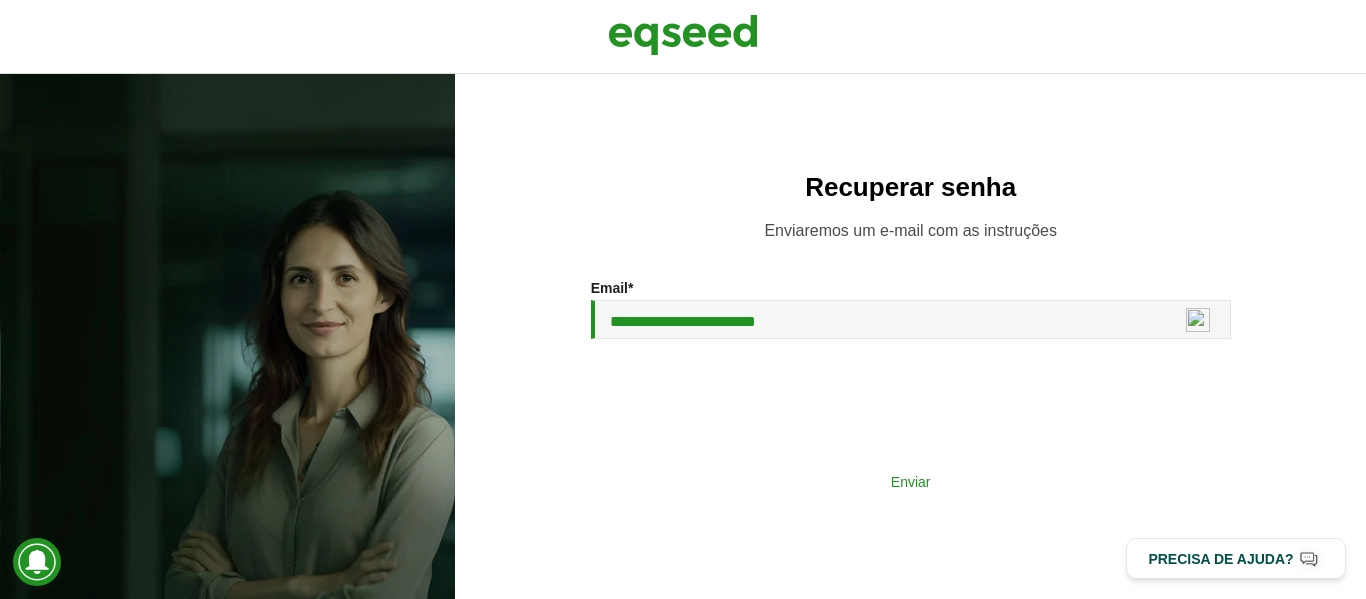 click on "Enviar" at bounding box center (911, 481) 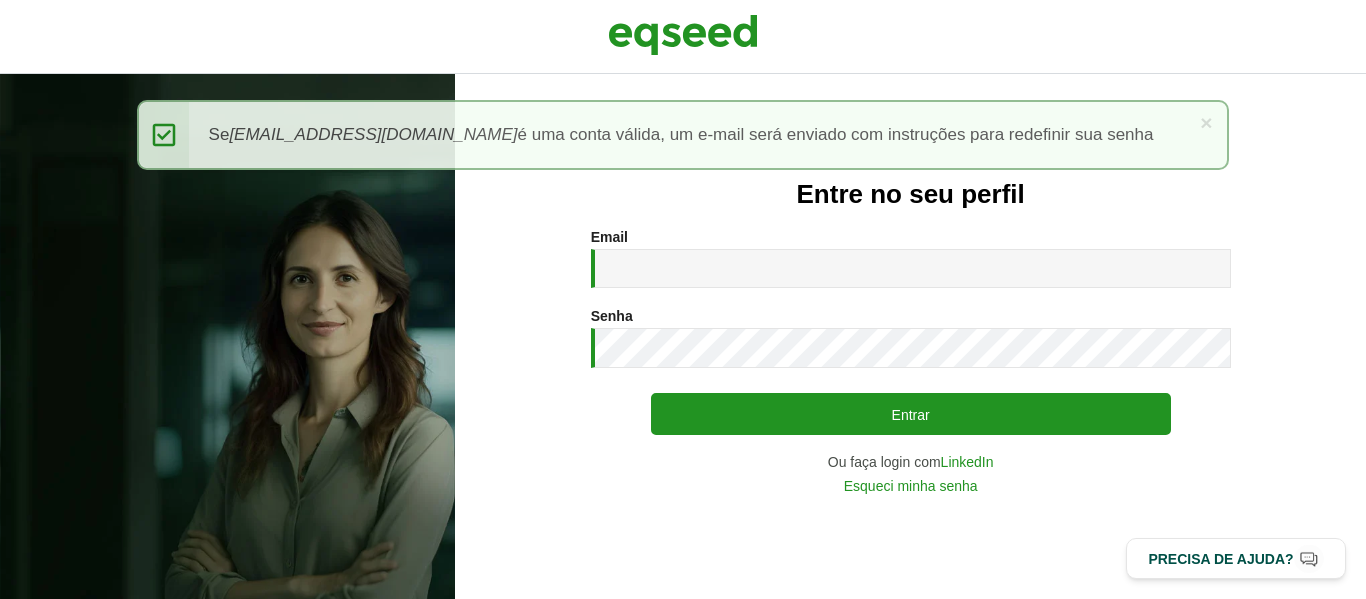scroll, scrollTop: 0, scrollLeft: 0, axis: both 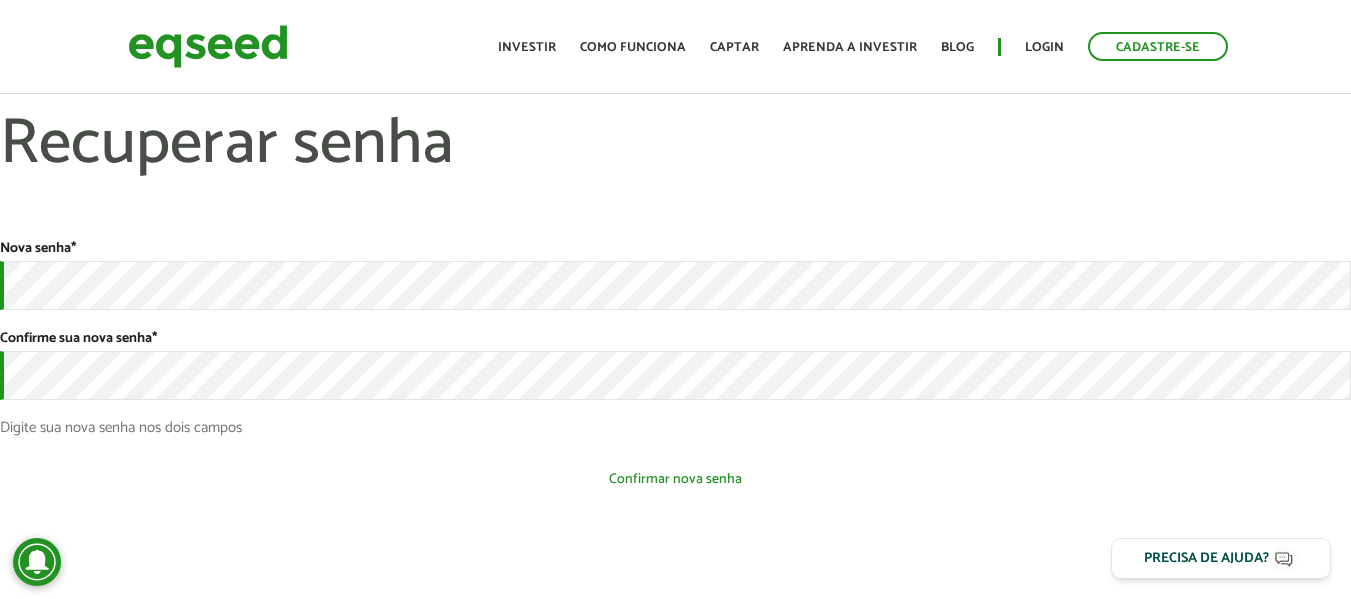 click on "Confirmar nova senha" at bounding box center (675, 479) 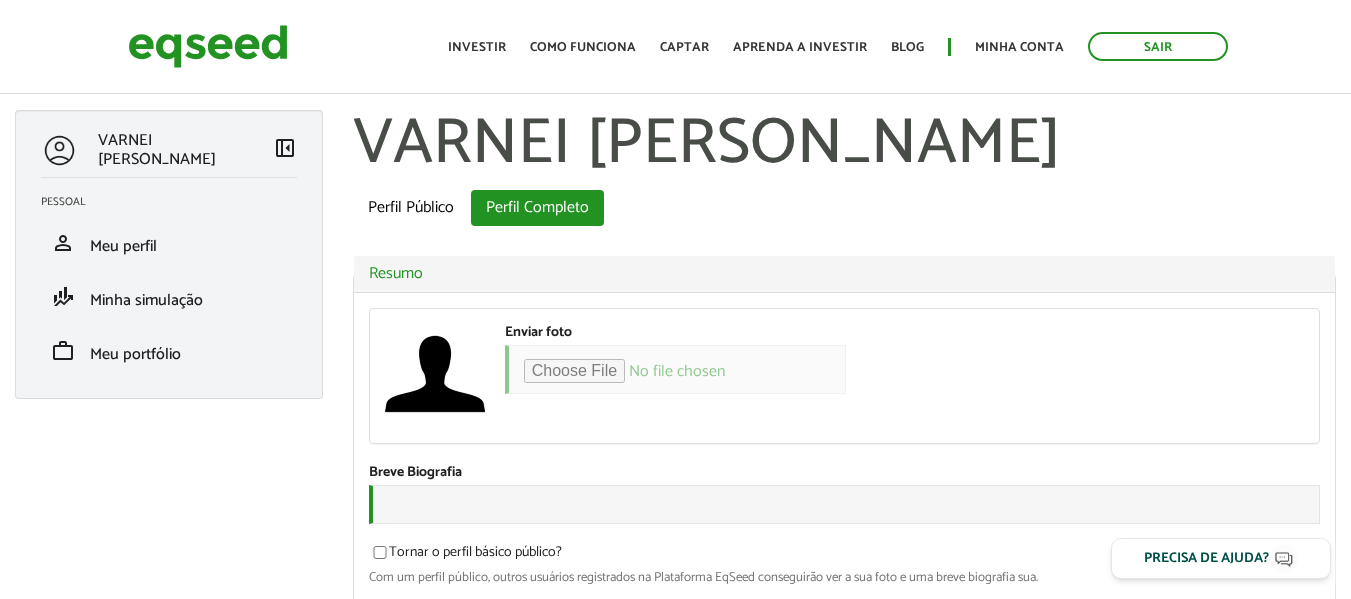 scroll, scrollTop: 0, scrollLeft: 0, axis: both 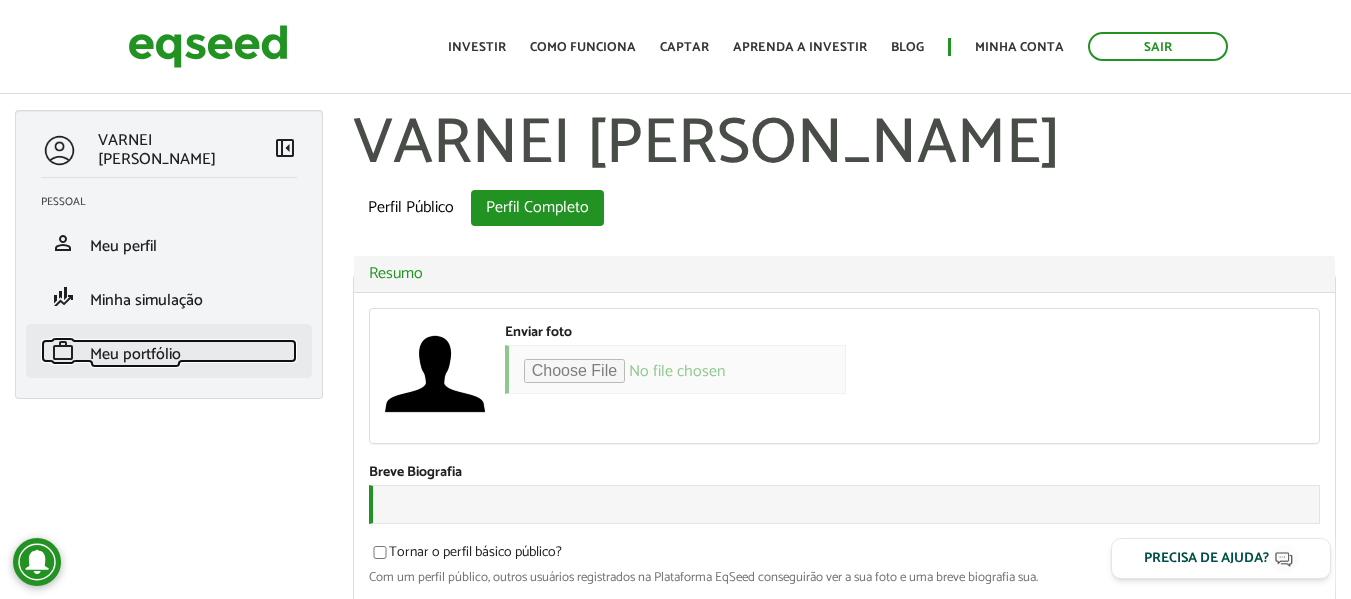 click on "Meu portfólio" at bounding box center [135, 354] 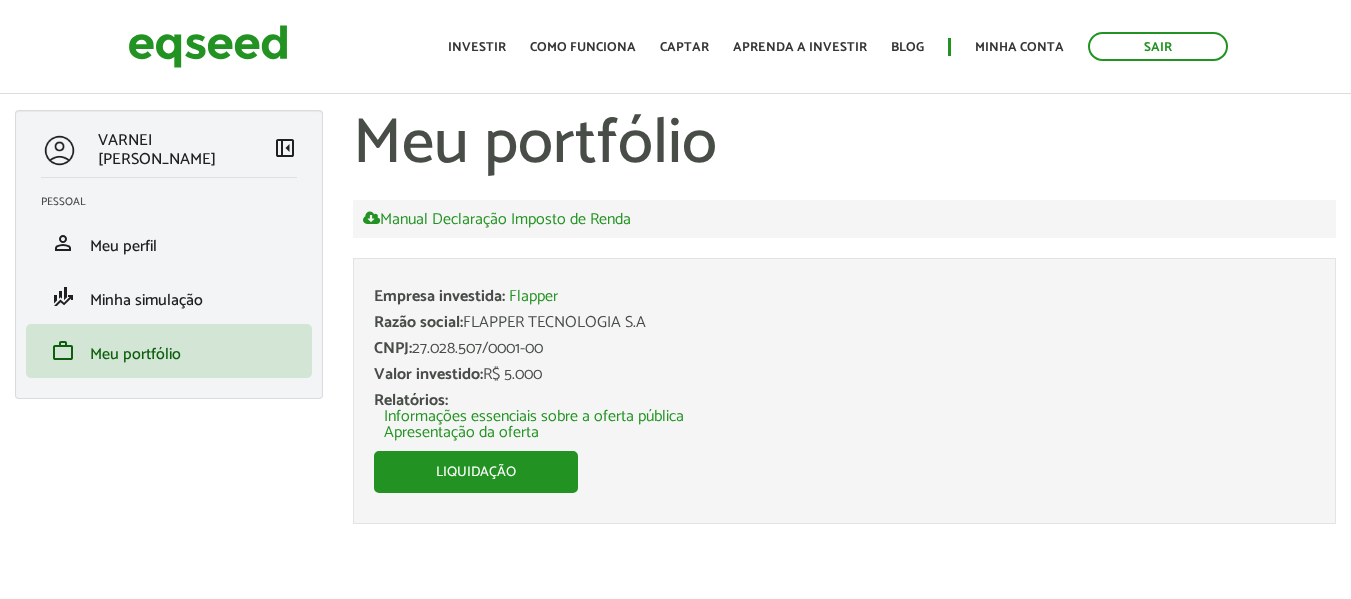 scroll, scrollTop: 0, scrollLeft: 0, axis: both 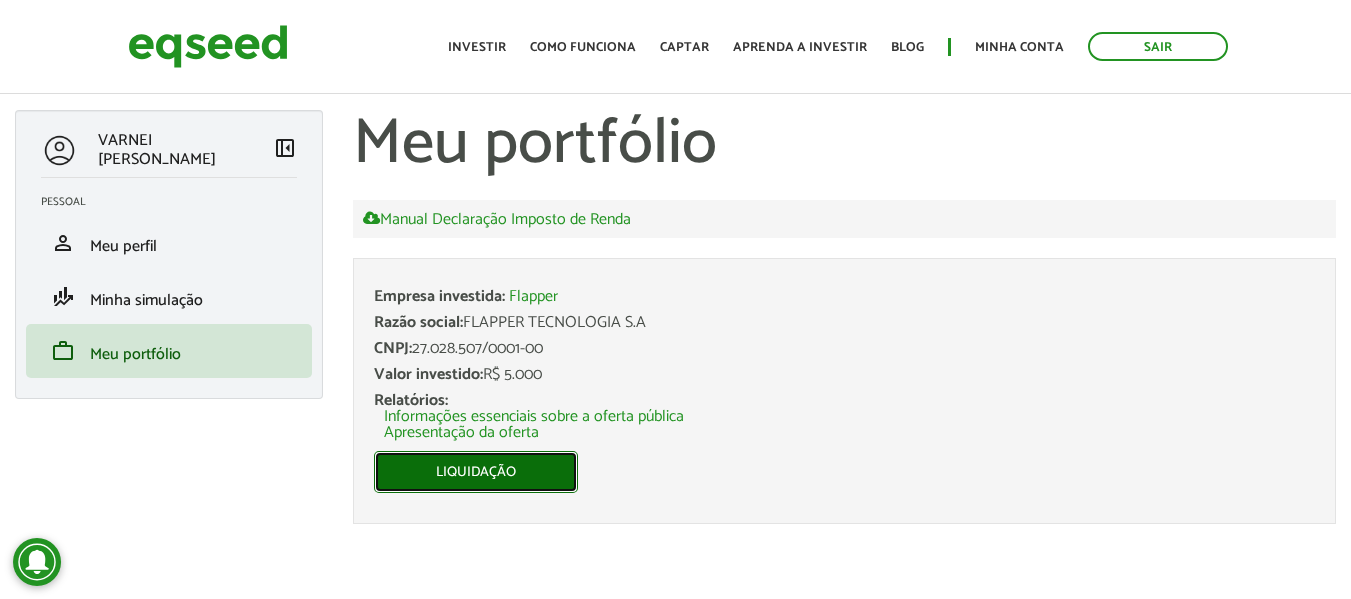 click on "Liquidação" at bounding box center (476, 472) 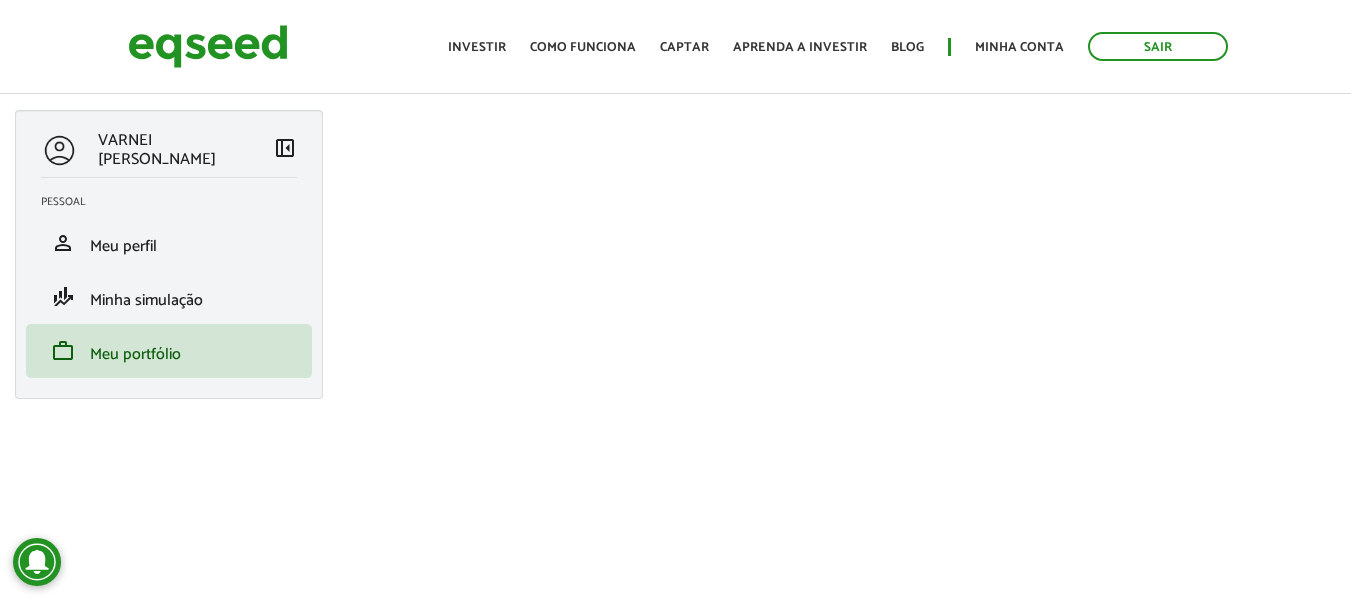 scroll, scrollTop: 0, scrollLeft: 0, axis: both 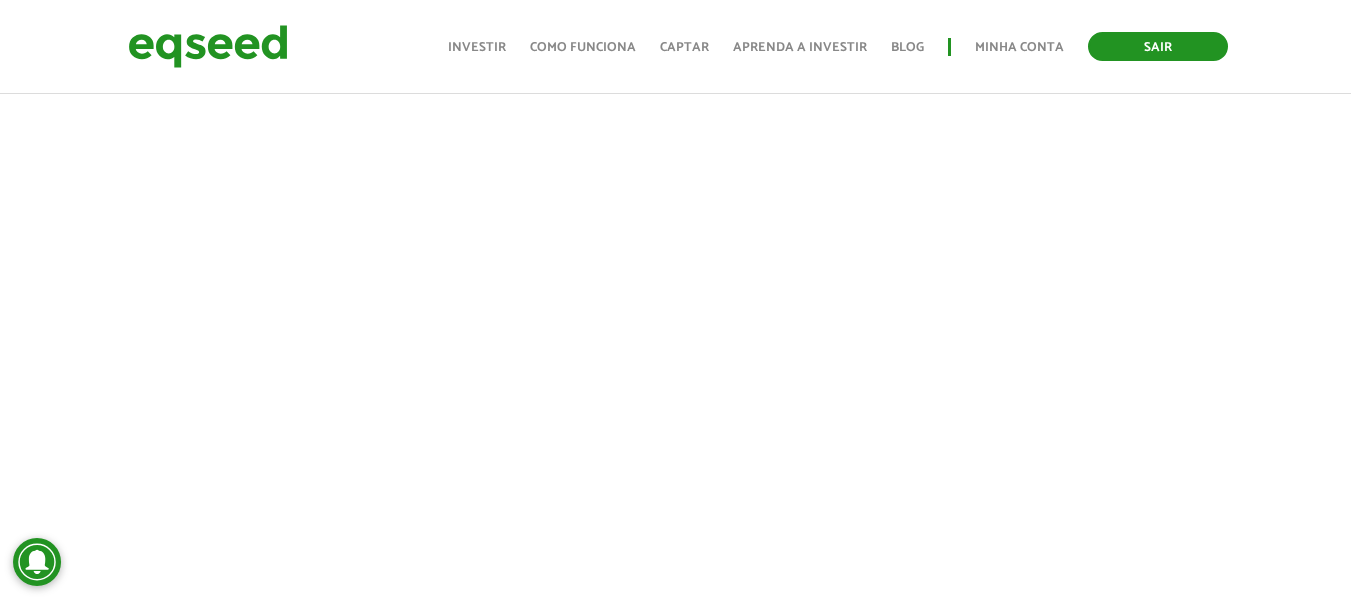 click on "Sair" at bounding box center [1158, 46] 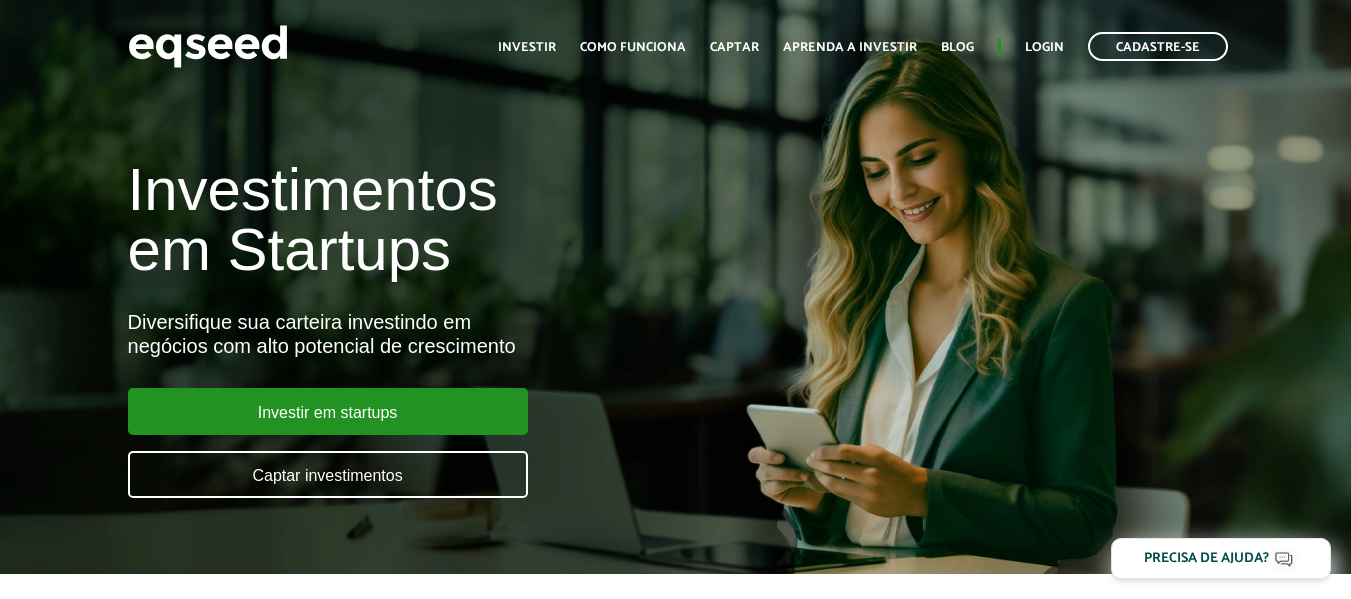 scroll, scrollTop: 0, scrollLeft: 0, axis: both 